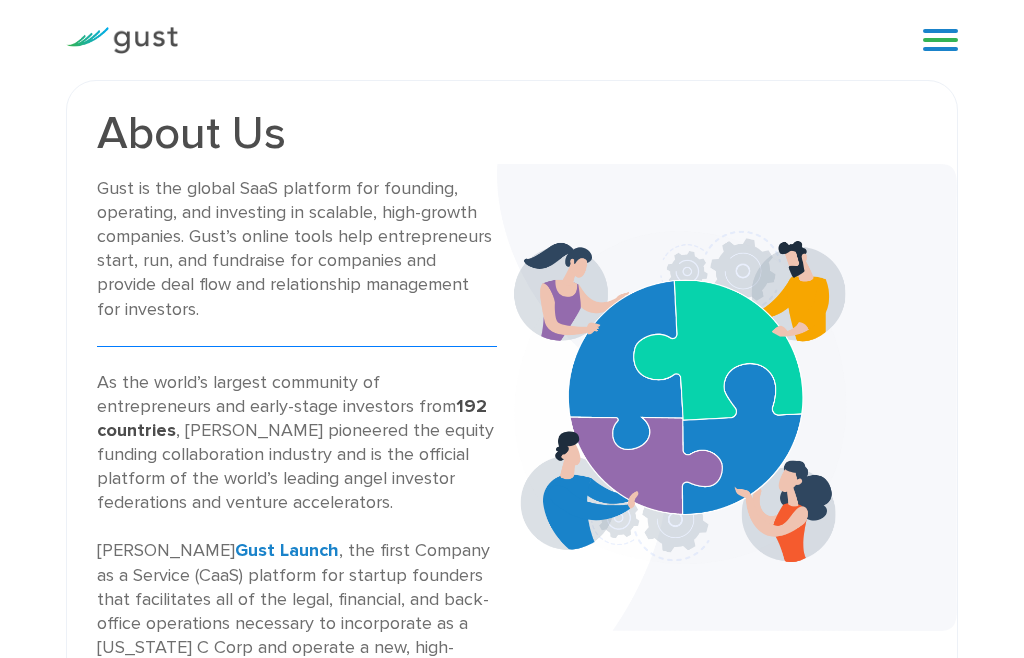 scroll, scrollTop: 0, scrollLeft: 0, axis: both 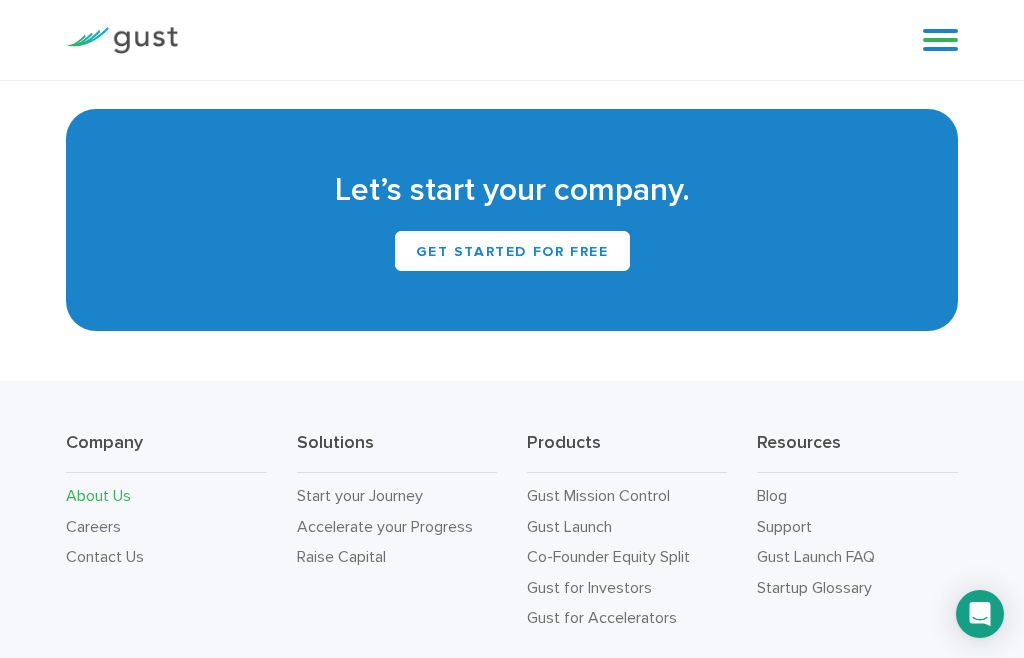click on "Contact Us" at bounding box center [105, 556] 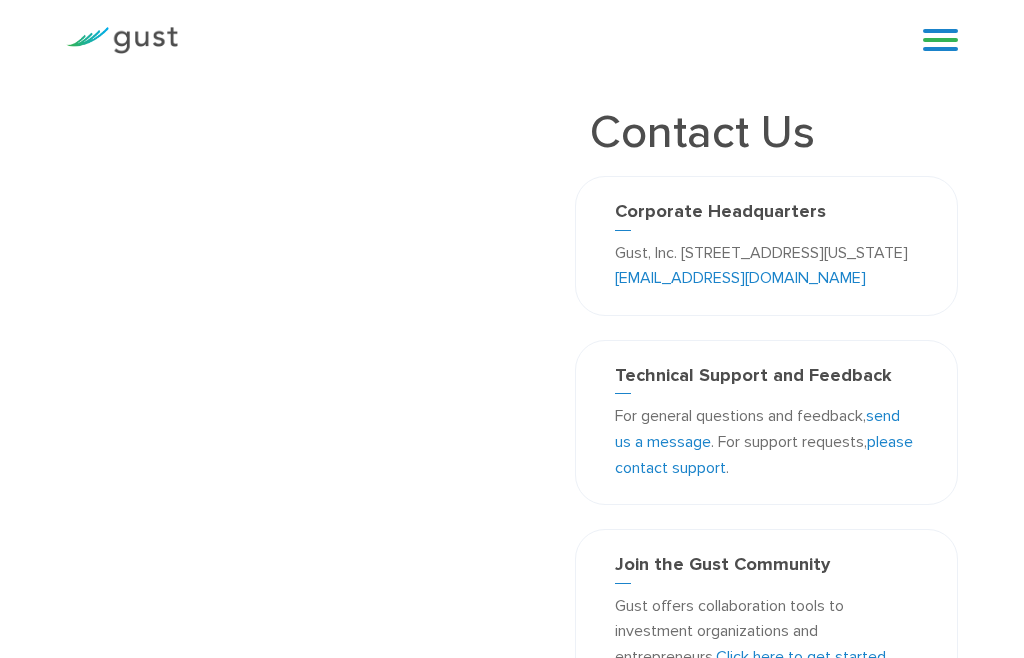 scroll, scrollTop: 0, scrollLeft: 0, axis: both 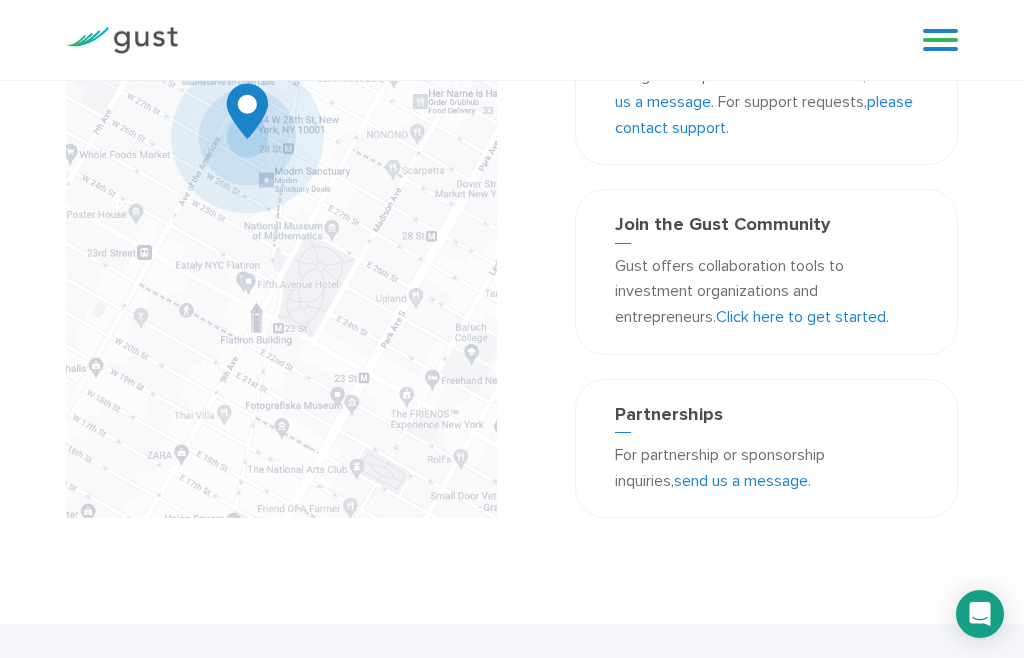 click on "Click here to get started" at bounding box center [801, 316] 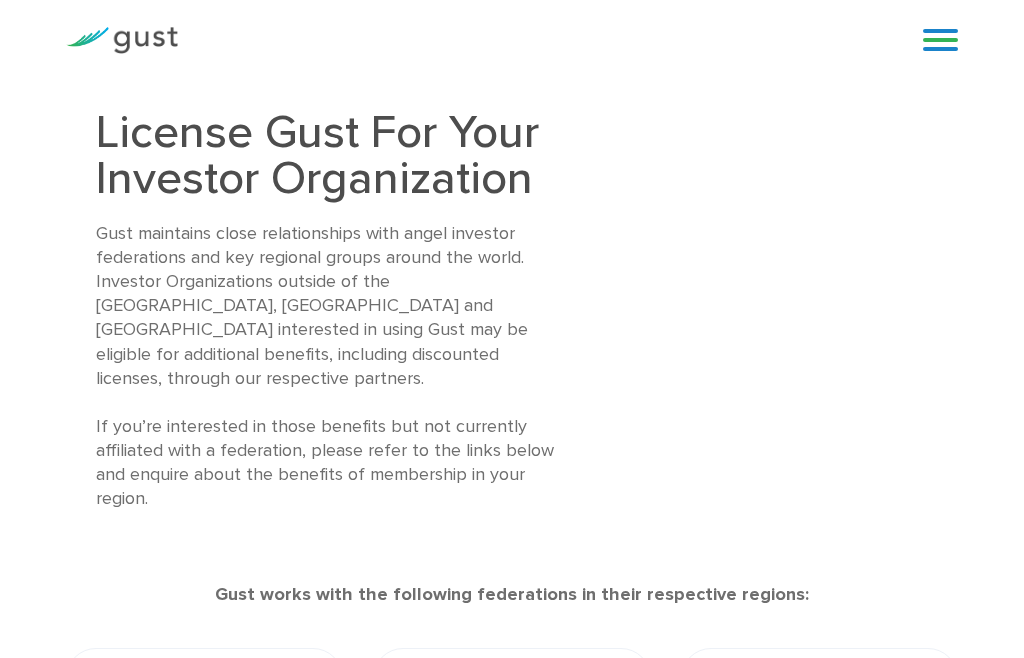 scroll, scrollTop: 0, scrollLeft: 0, axis: both 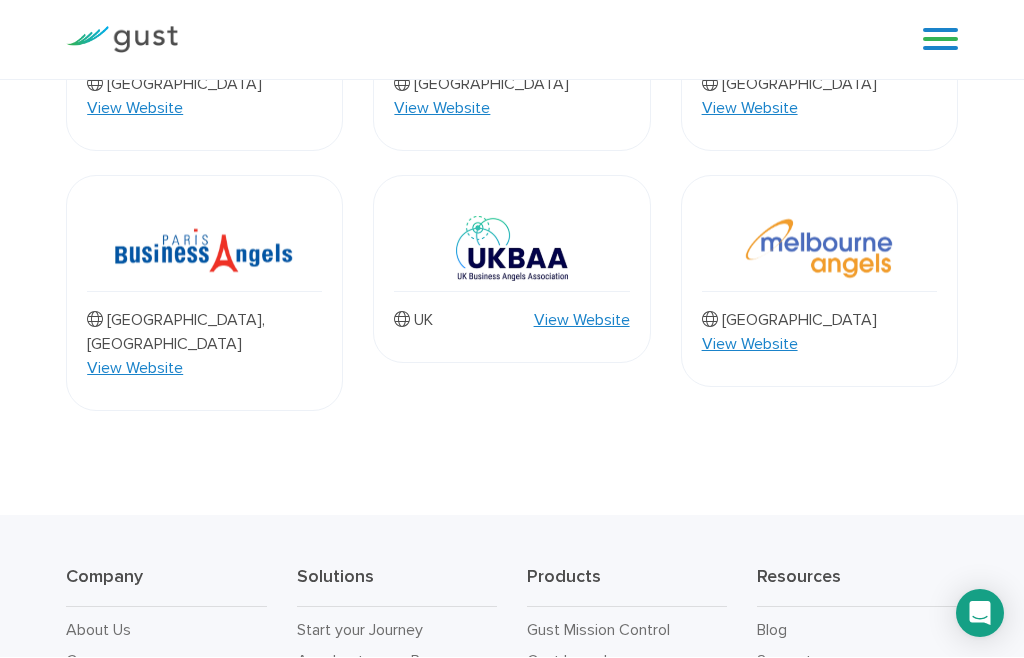 click on "Gust for Investors" at bounding box center [589, 721] 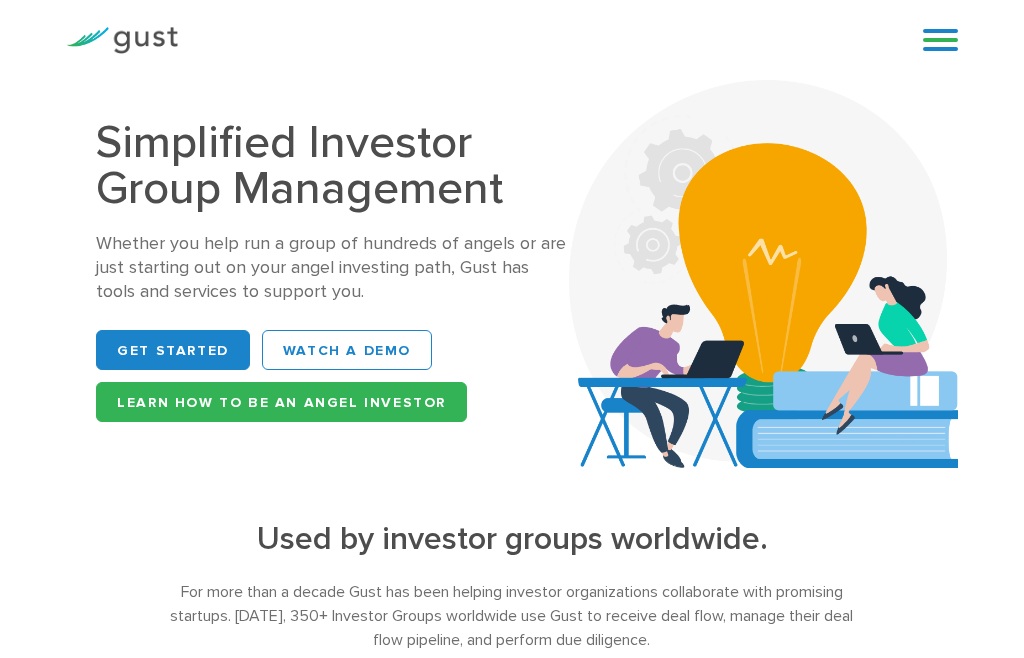 scroll, scrollTop: 0, scrollLeft: 0, axis: both 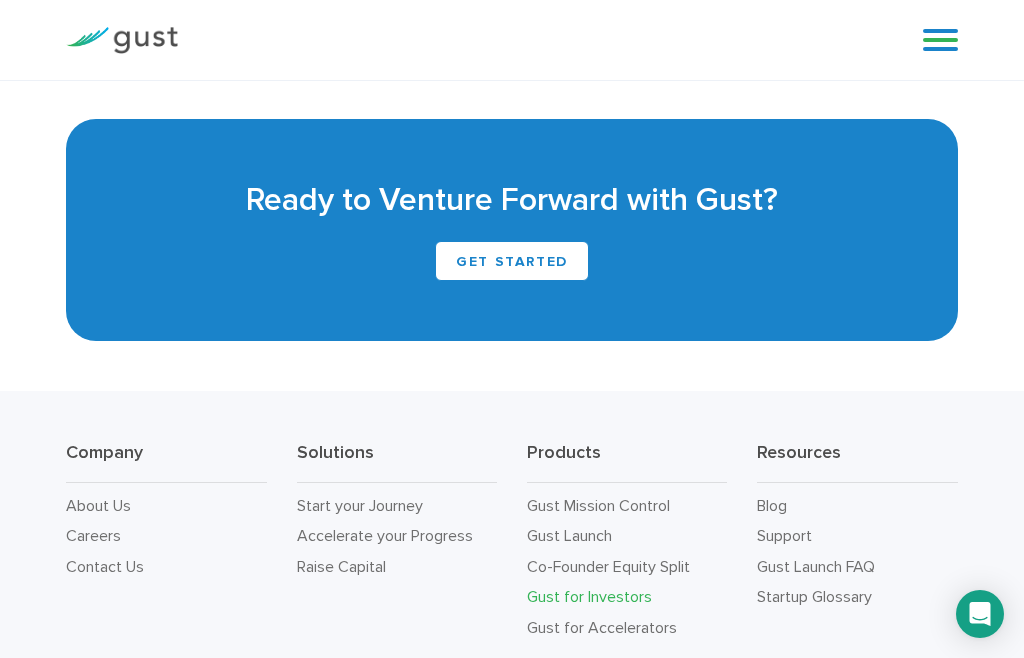 click on "Blog" at bounding box center [772, 505] 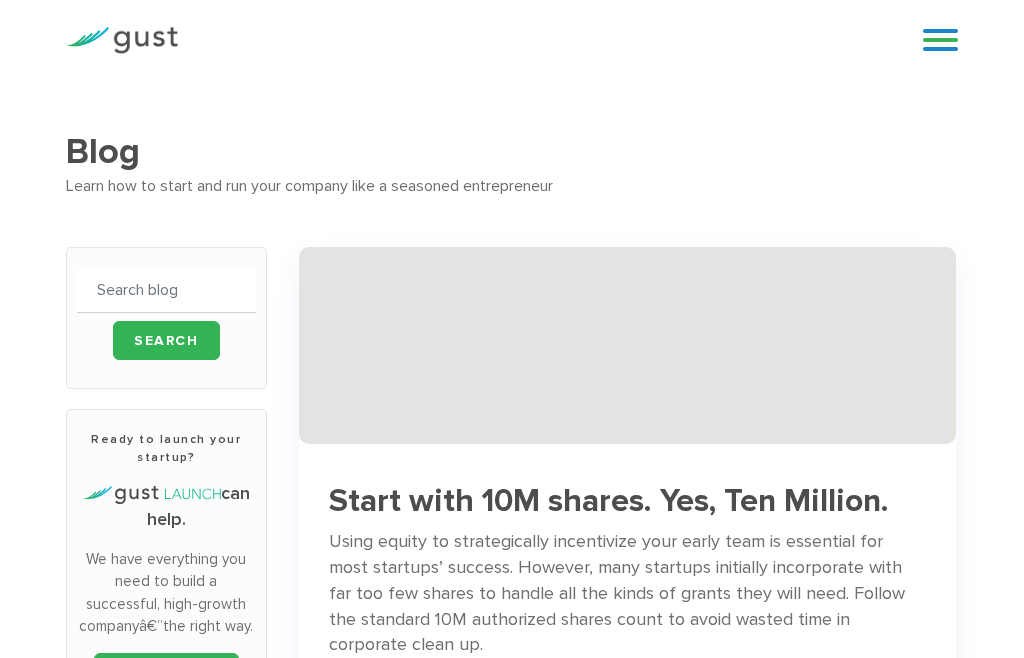 scroll, scrollTop: 0, scrollLeft: 0, axis: both 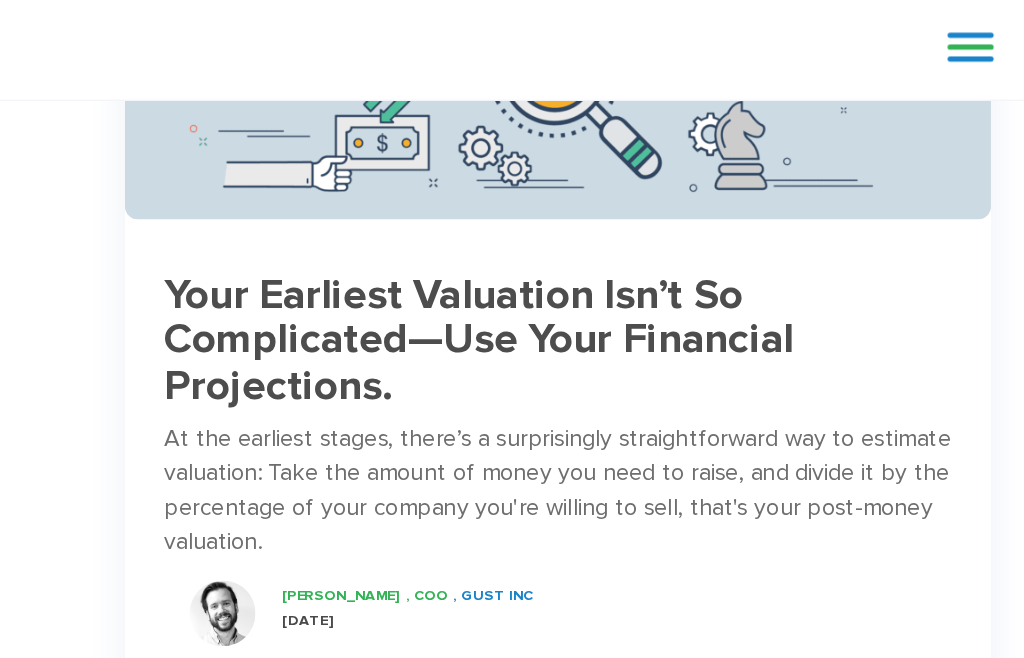 click on "Your Earliest Valuation Isn’t So Complicated—Use Your Financial Projections." at bounding box center (627, 263) 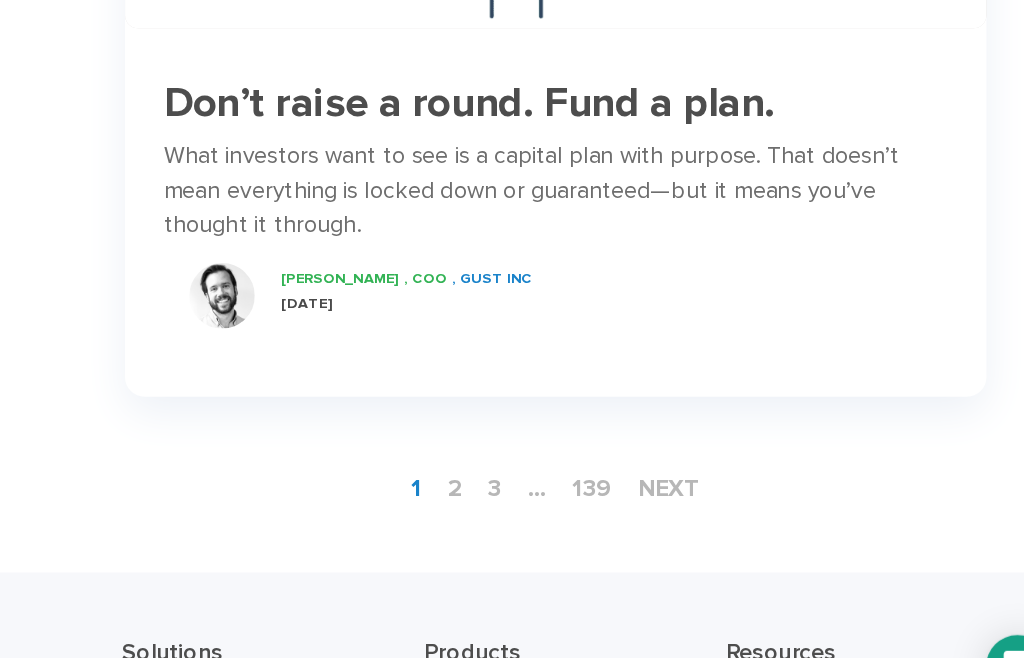 scroll, scrollTop: 2757, scrollLeft: 0, axis: vertical 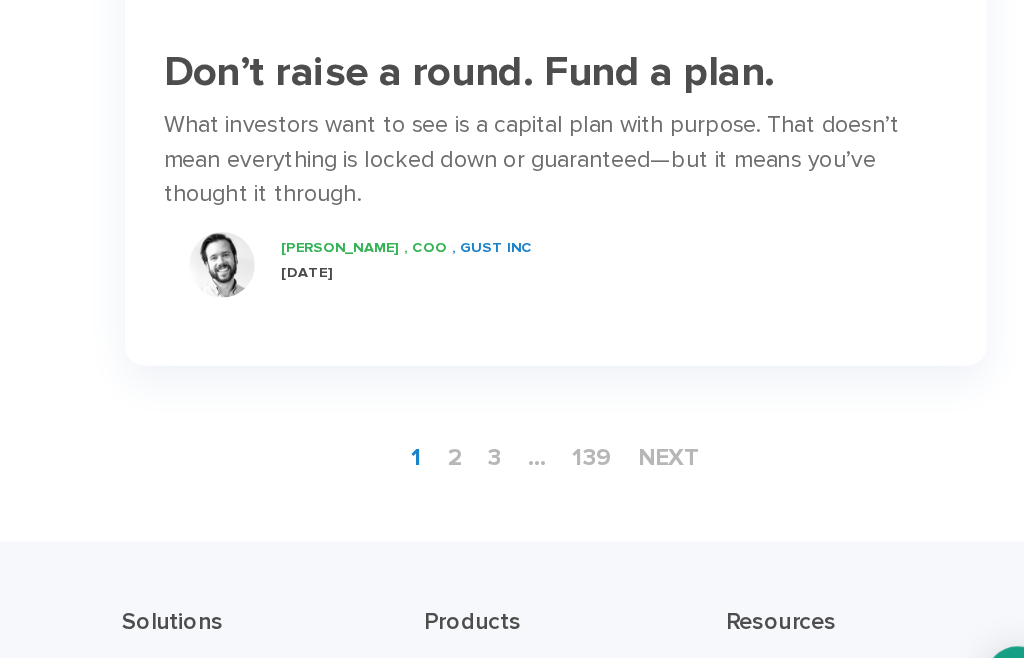 click on "2" at bounding box center (550, 446) 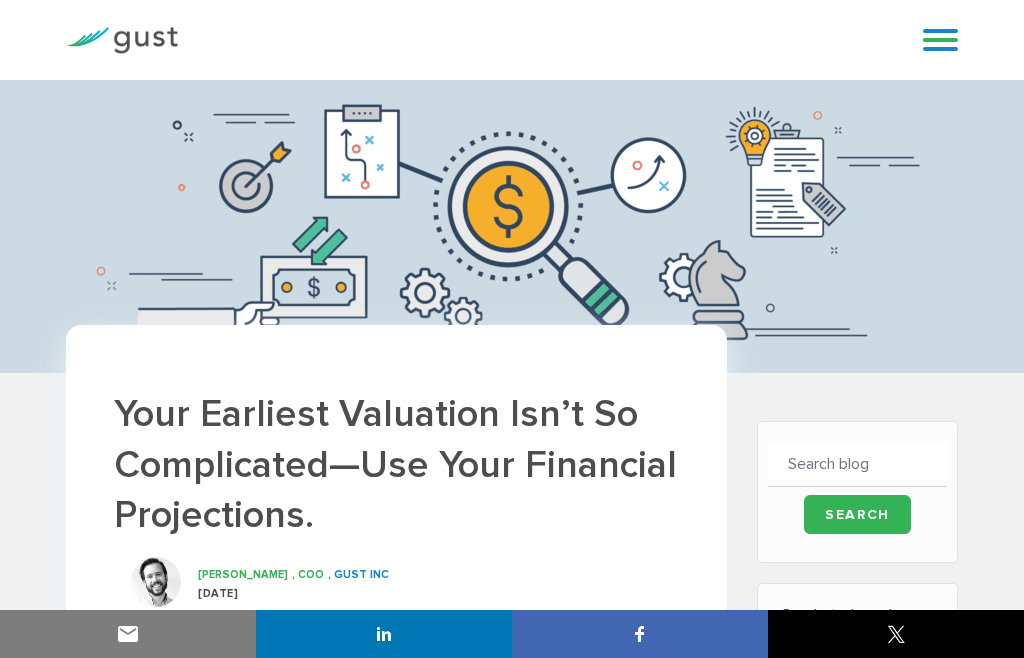 scroll, scrollTop: 0, scrollLeft: 0, axis: both 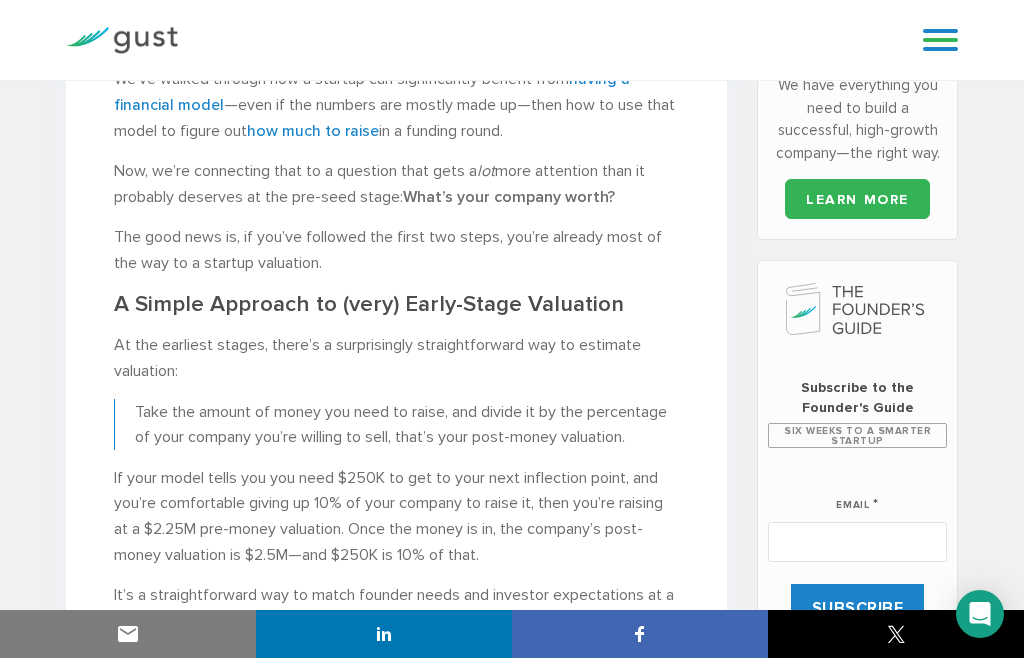 click on "Six Weeks to a Smarter Startup" at bounding box center (857, 435) 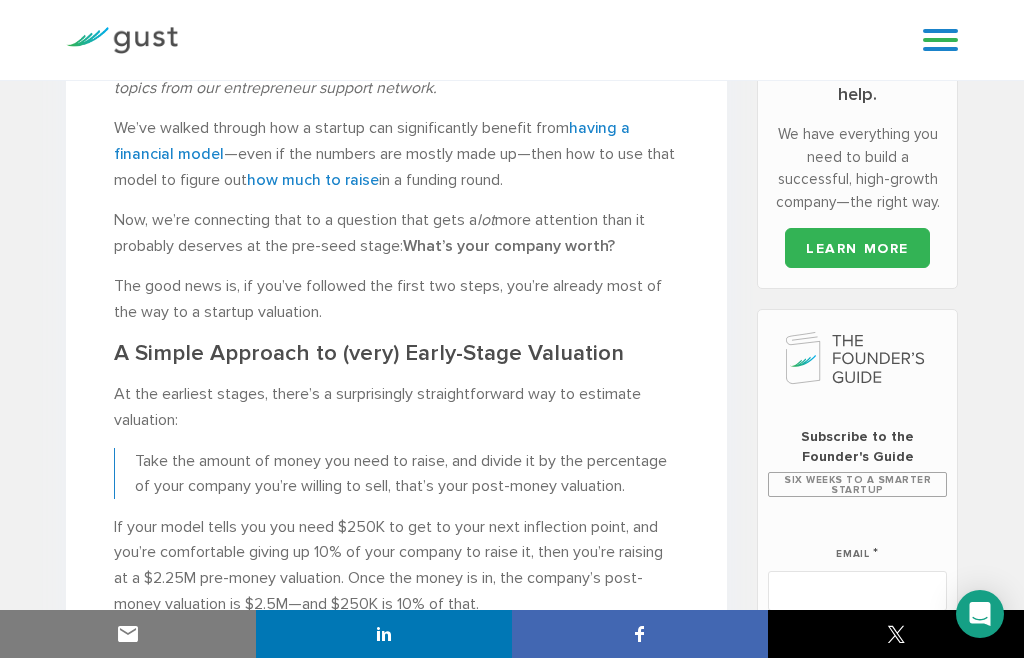 scroll, scrollTop: 635, scrollLeft: 0, axis: vertical 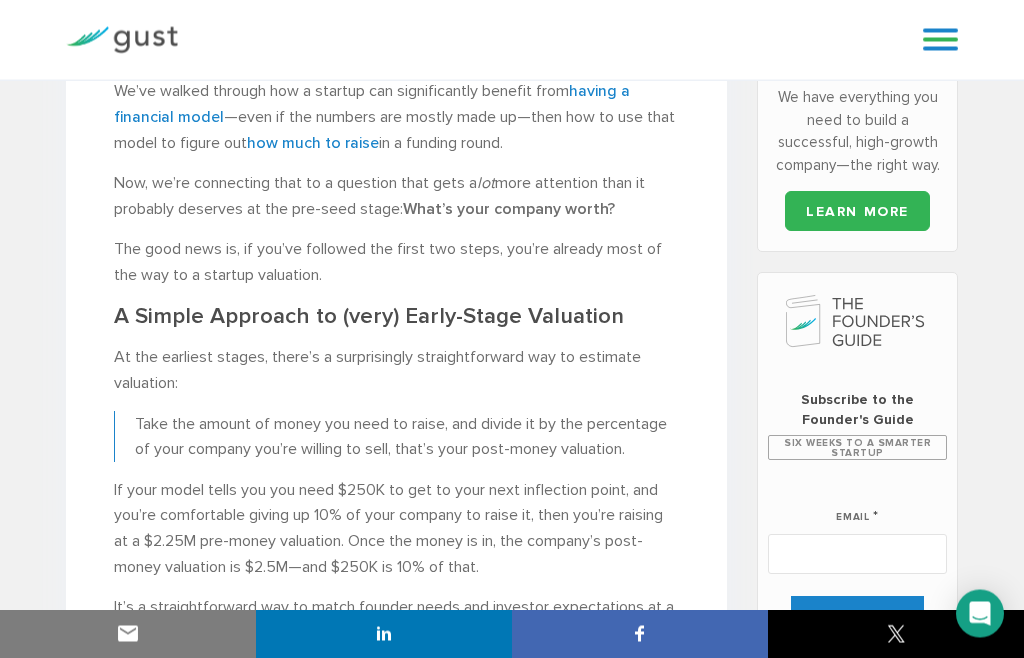 click on "Email *" at bounding box center (857, 555) 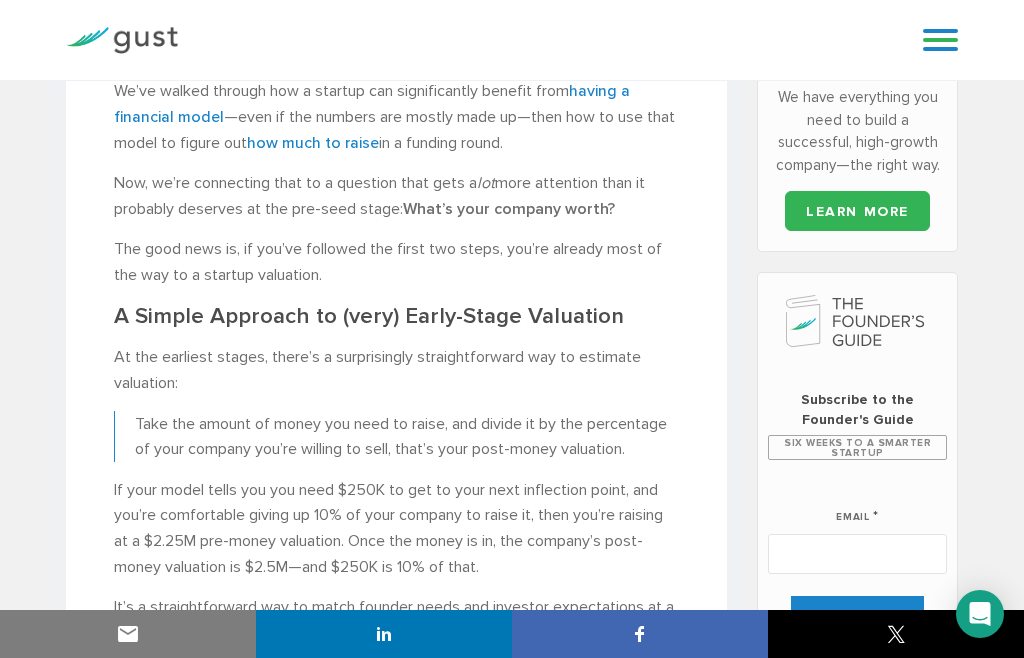 scroll, scrollTop: 635, scrollLeft: 0, axis: vertical 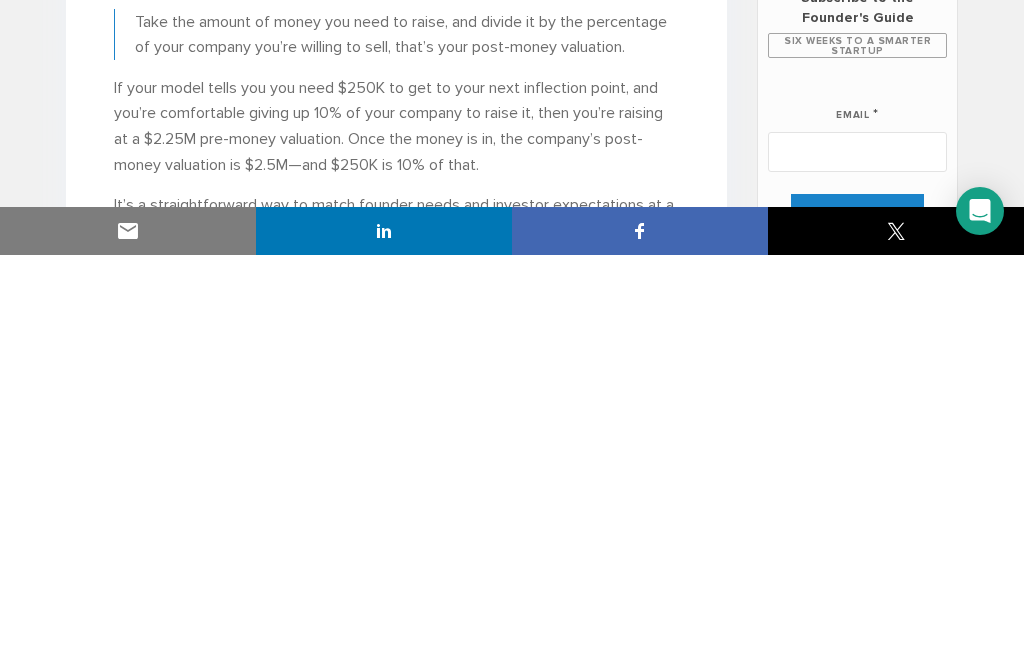 type on "pathwayslb@gmail.com" 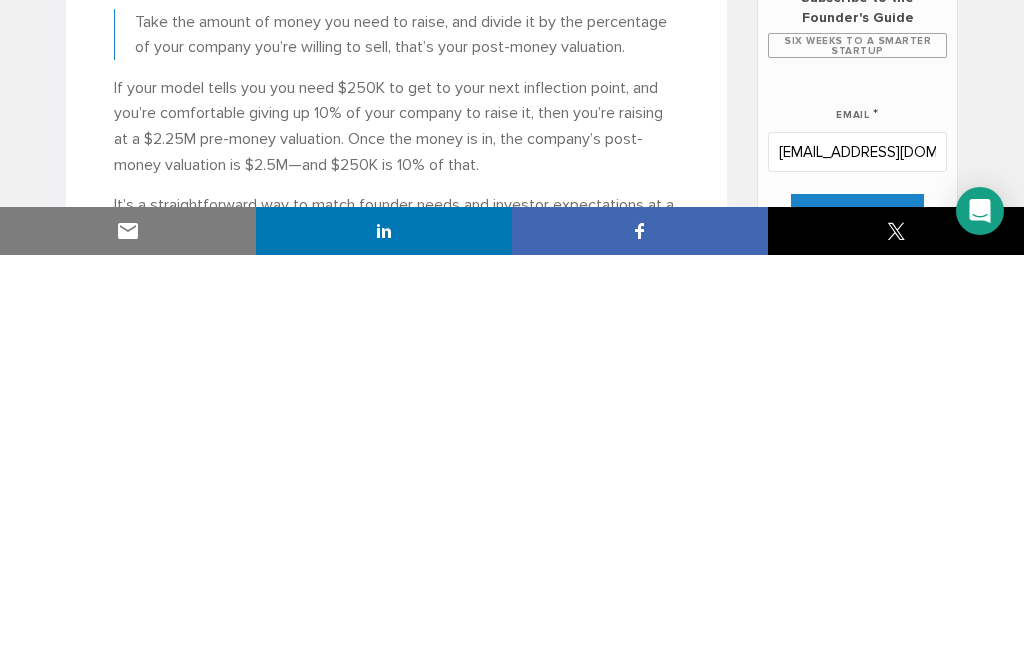 scroll, scrollTop: 1039, scrollLeft: 0, axis: vertical 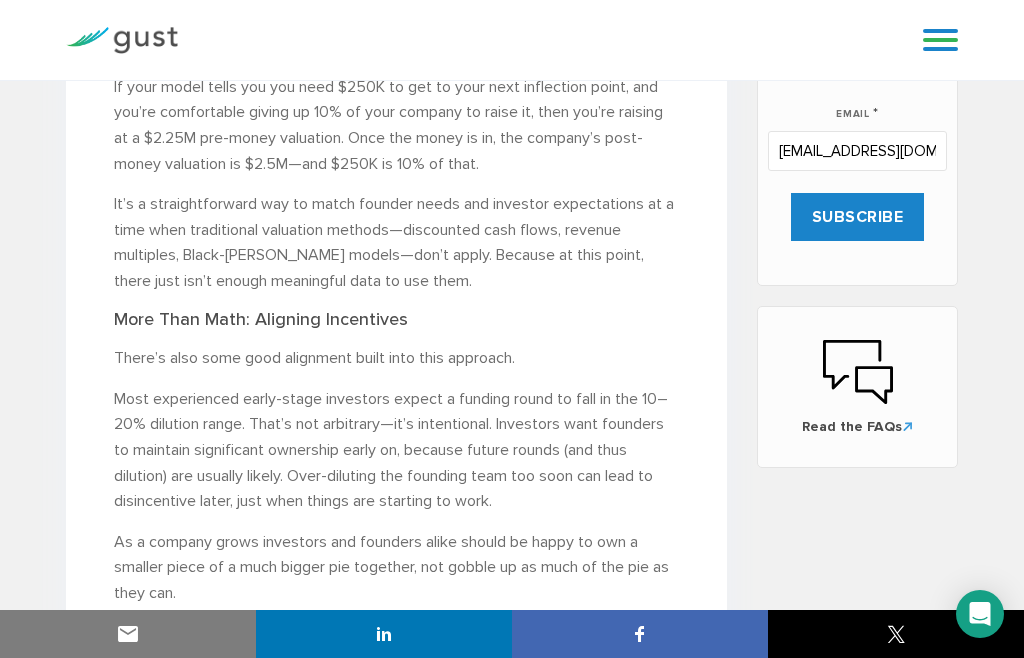 click on "SUBSCRIBE" at bounding box center [858, 217] 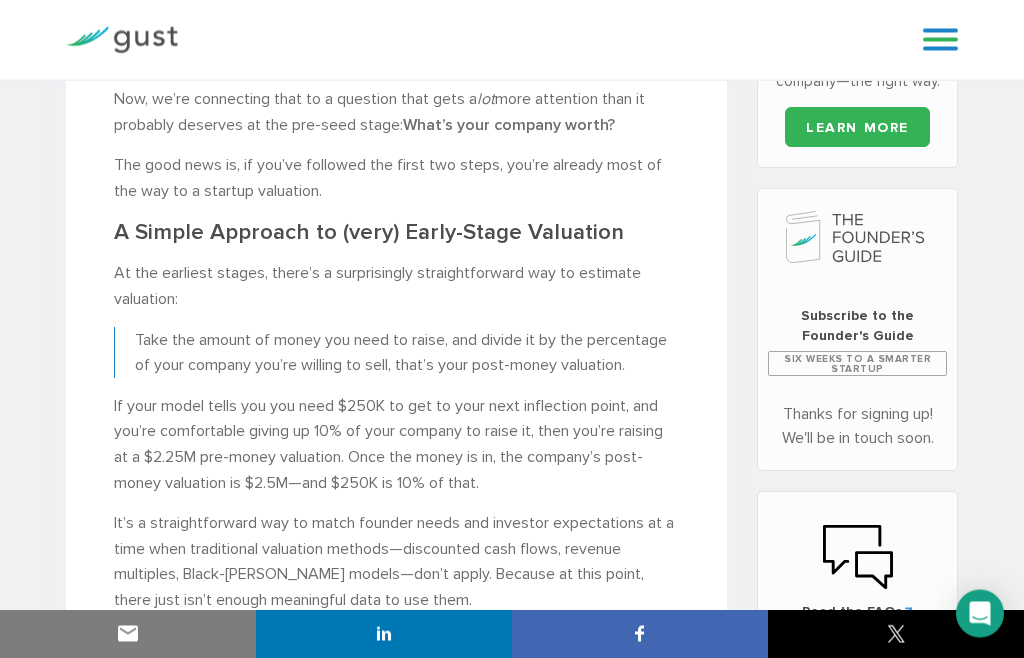 scroll, scrollTop: 720, scrollLeft: 0, axis: vertical 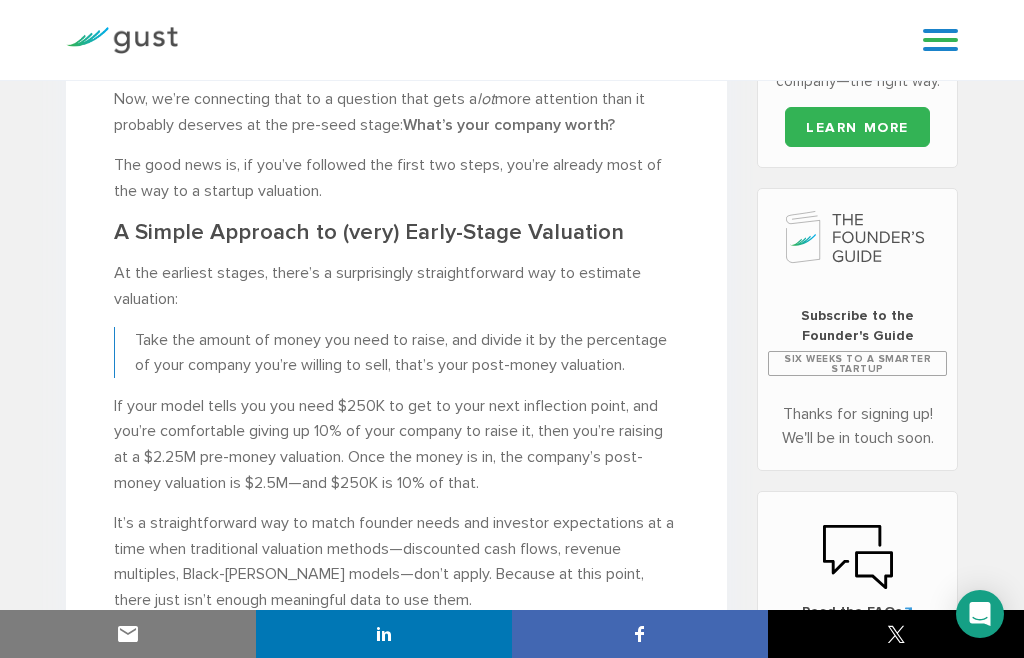 click on "Your Earliest Valuation Isn’t So Complicated—Use Your Financial Projections.
Ryan Nash
, COO
, Gust INC
20 May 2025" at bounding box center (396, 1210) 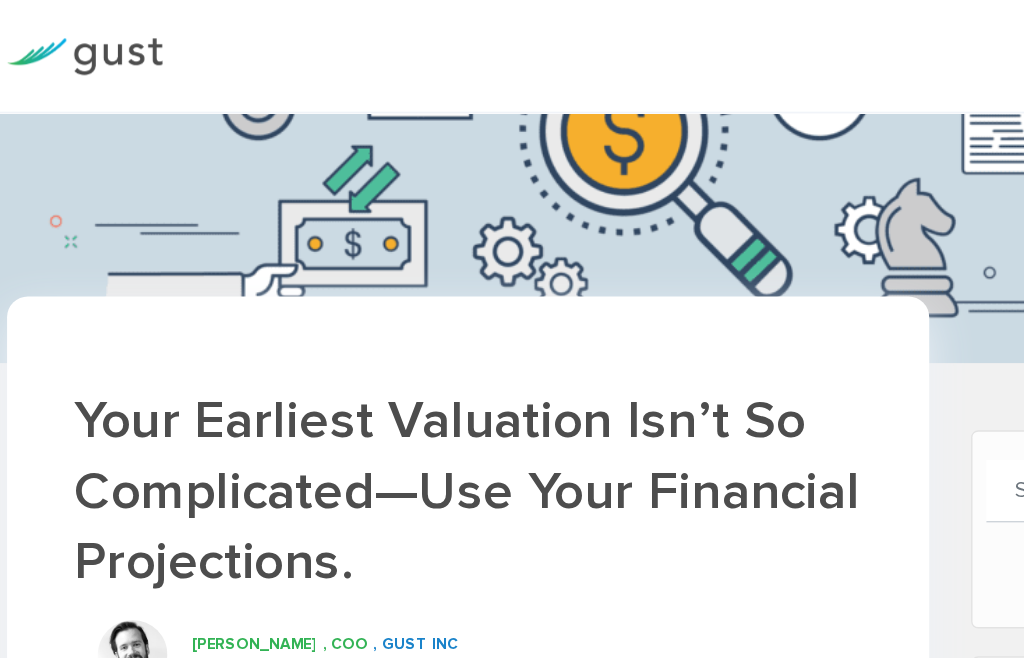 scroll, scrollTop: 0, scrollLeft: 0, axis: both 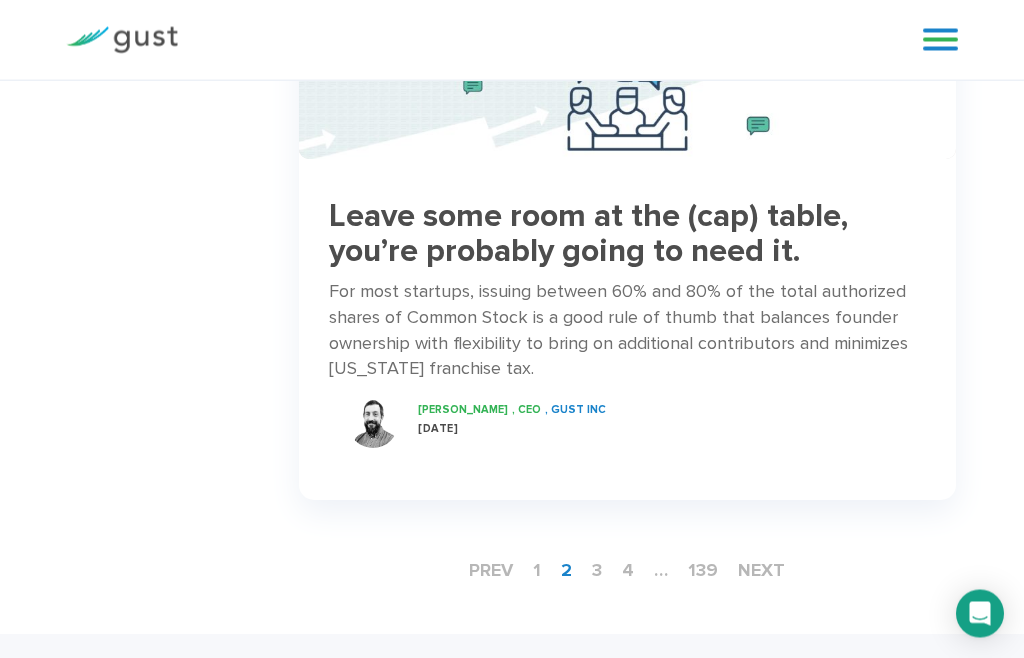 click on "3" at bounding box center (597, 571) 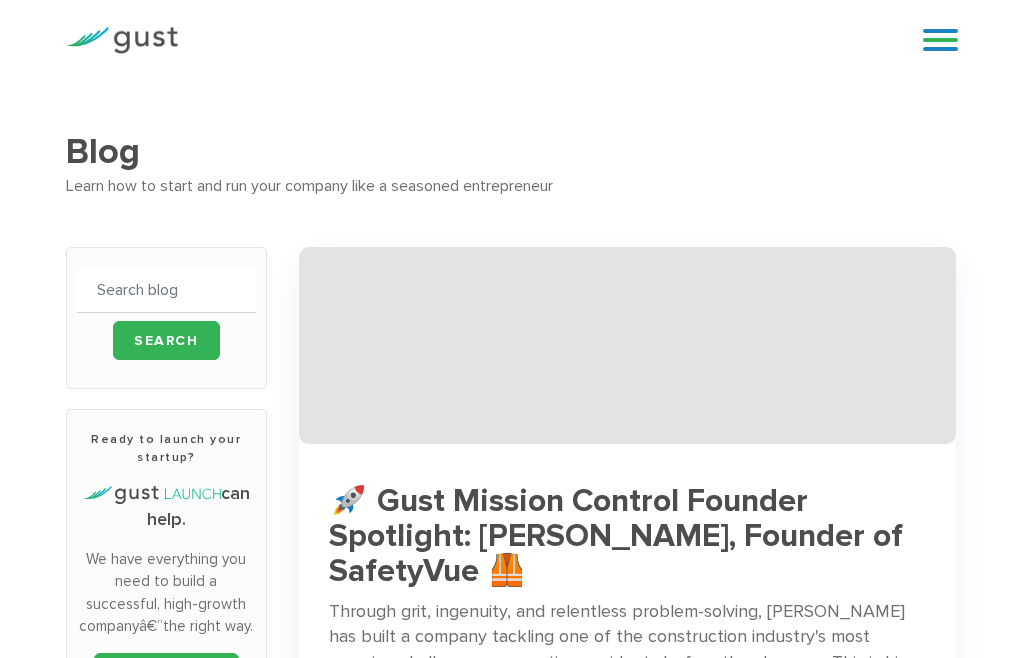 scroll, scrollTop: 0, scrollLeft: 0, axis: both 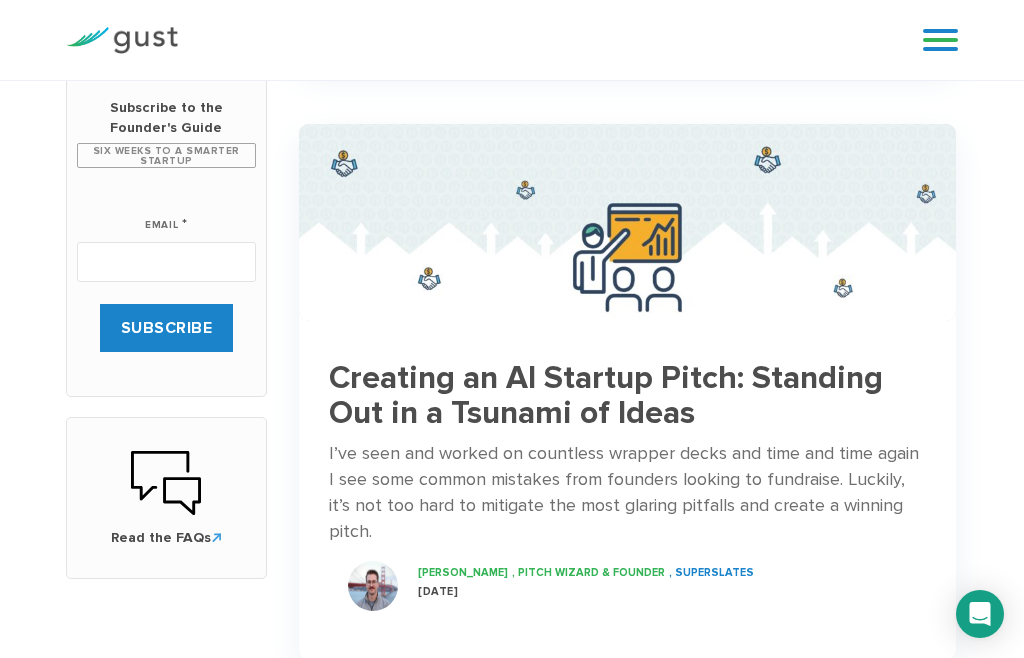 click on "Creating an AI Startup Pitch: Standing Out in a Tsunami of Ideas" at bounding box center (627, 396) 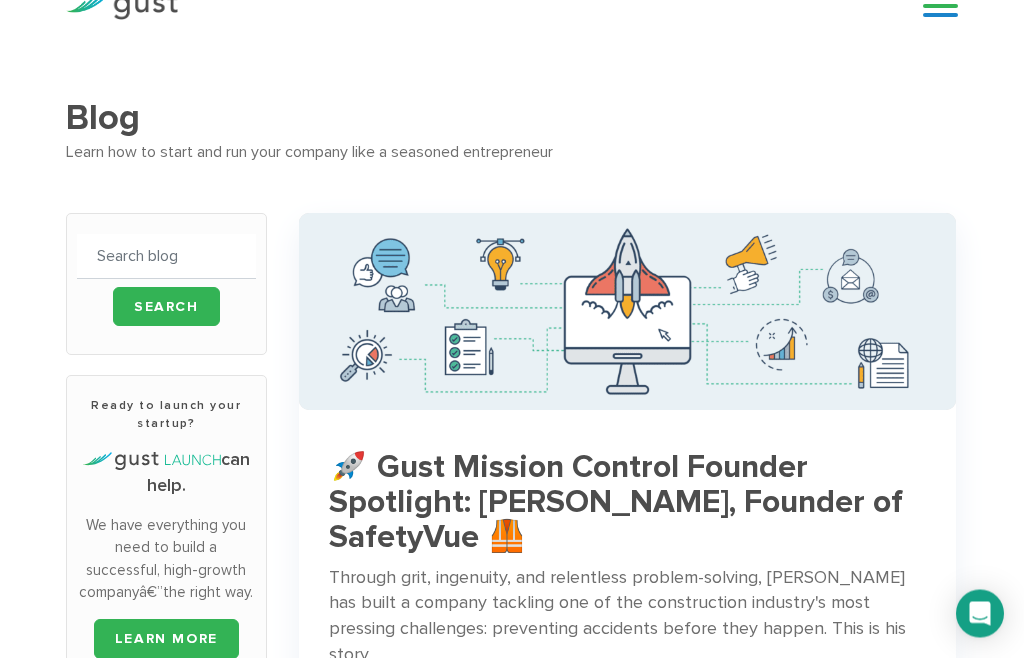 scroll, scrollTop: 19, scrollLeft: 0, axis: vertical 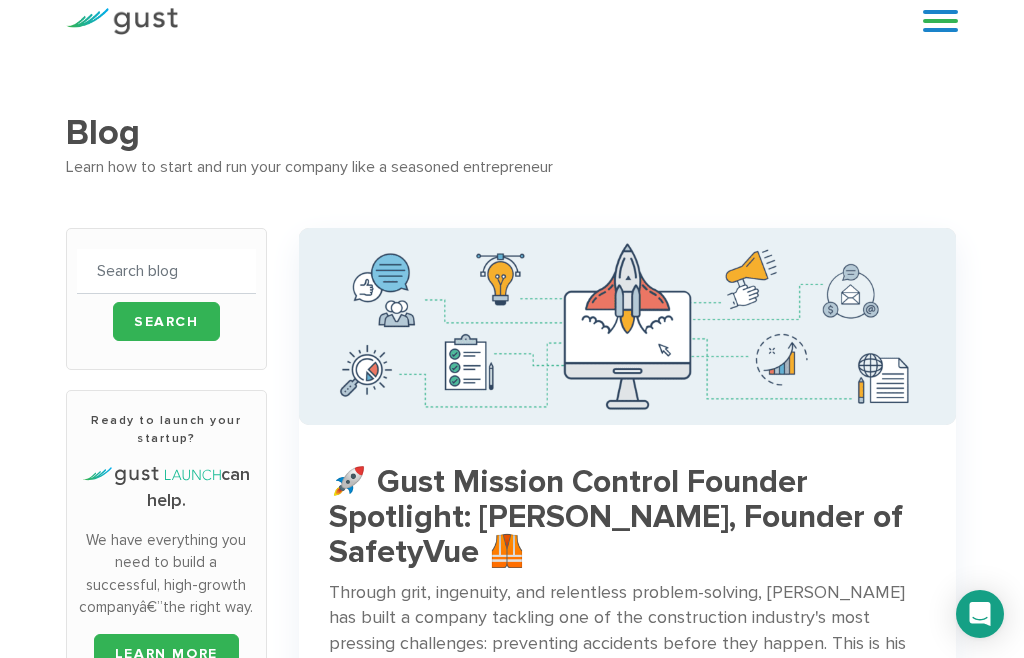 click at bounding box center [122, 21] 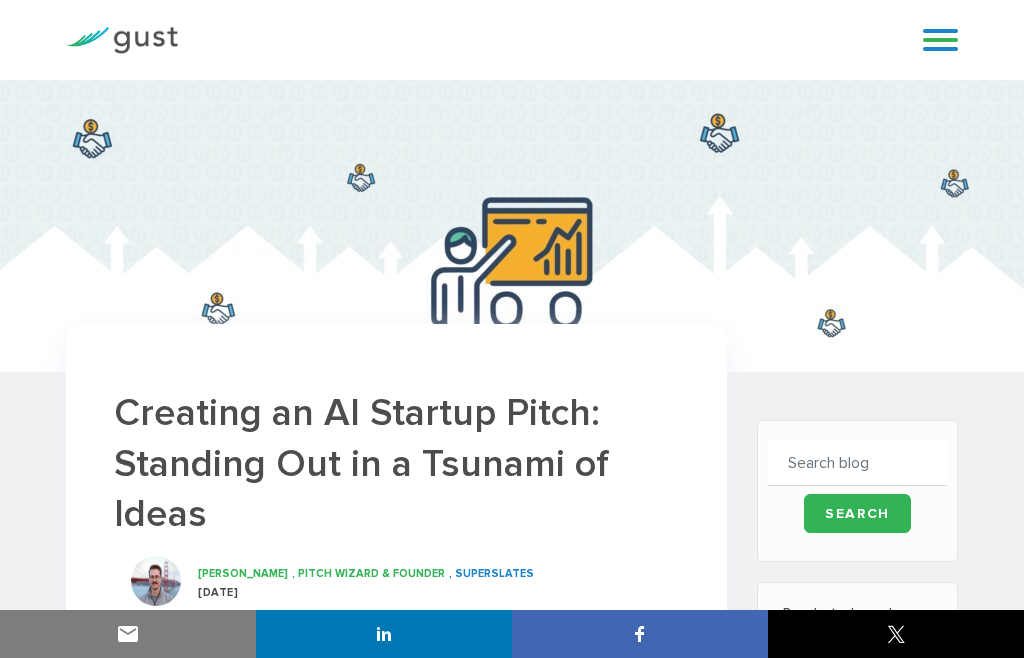 scroll, scrollTop: 0, scrollLeft: 0, axis: both 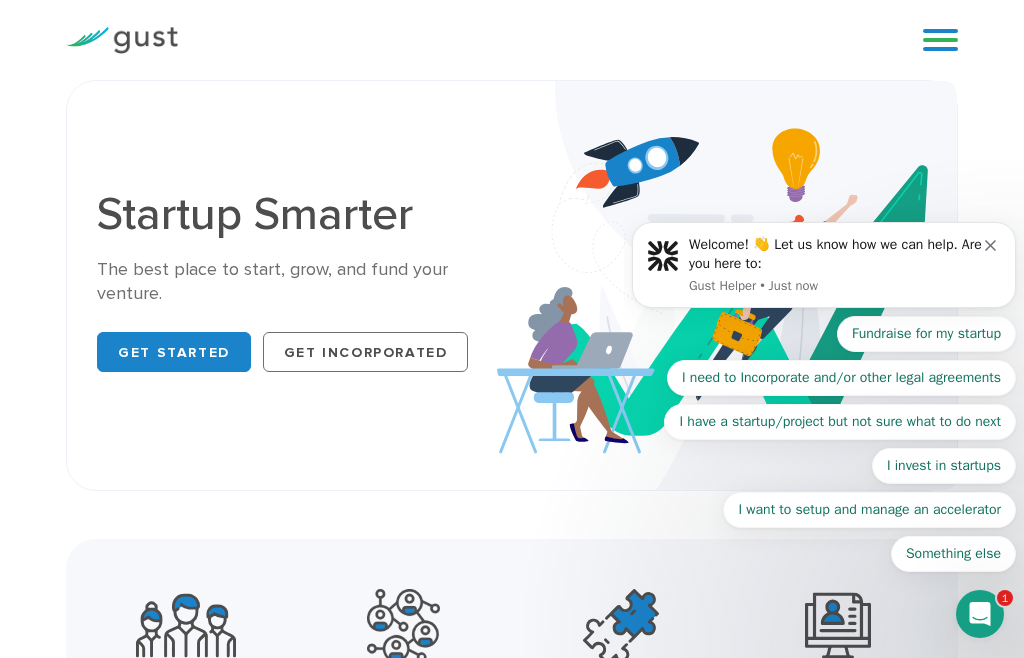 click at bounding box center [122, 40] 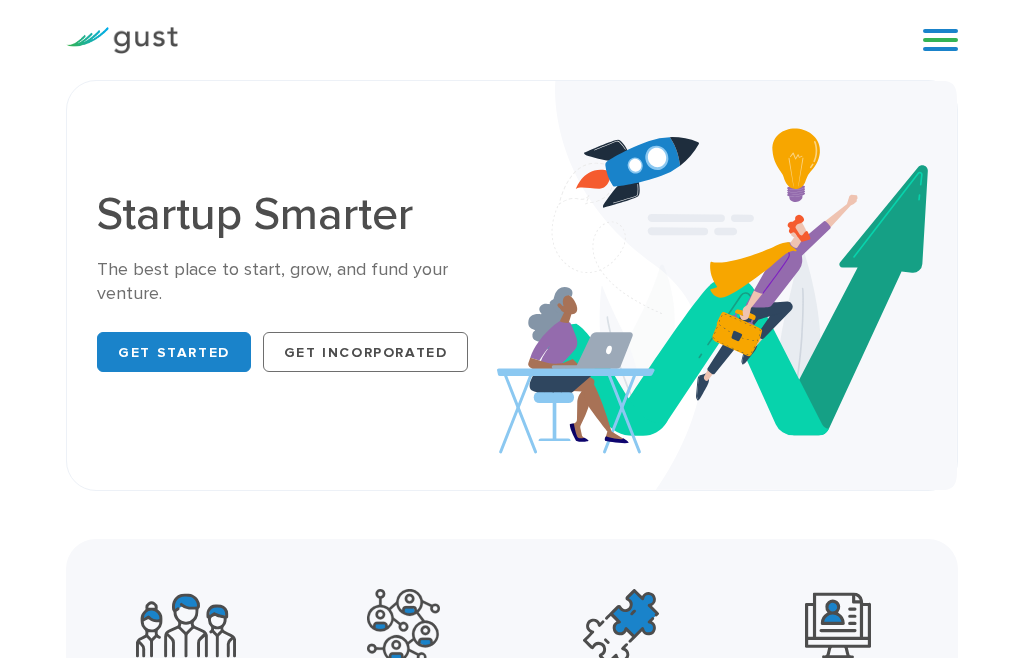 scroll, scrollTop: 0, scrollLeft: 0, axis: both 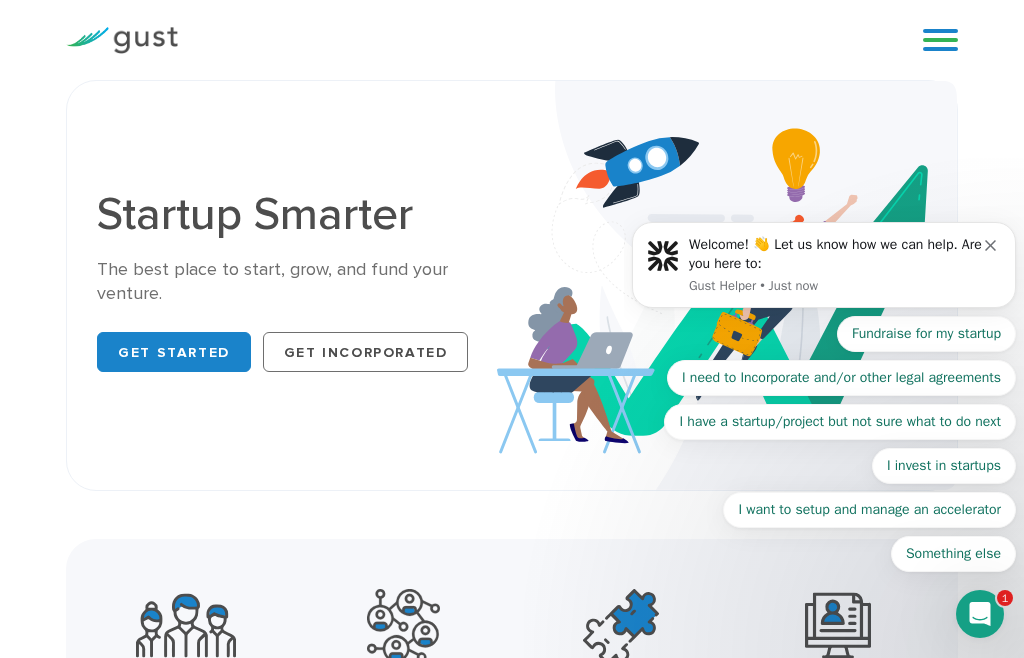 click on "Welcome! 👋 Let us know how we can help. Are you here to:" at bounding box center [837, 254] 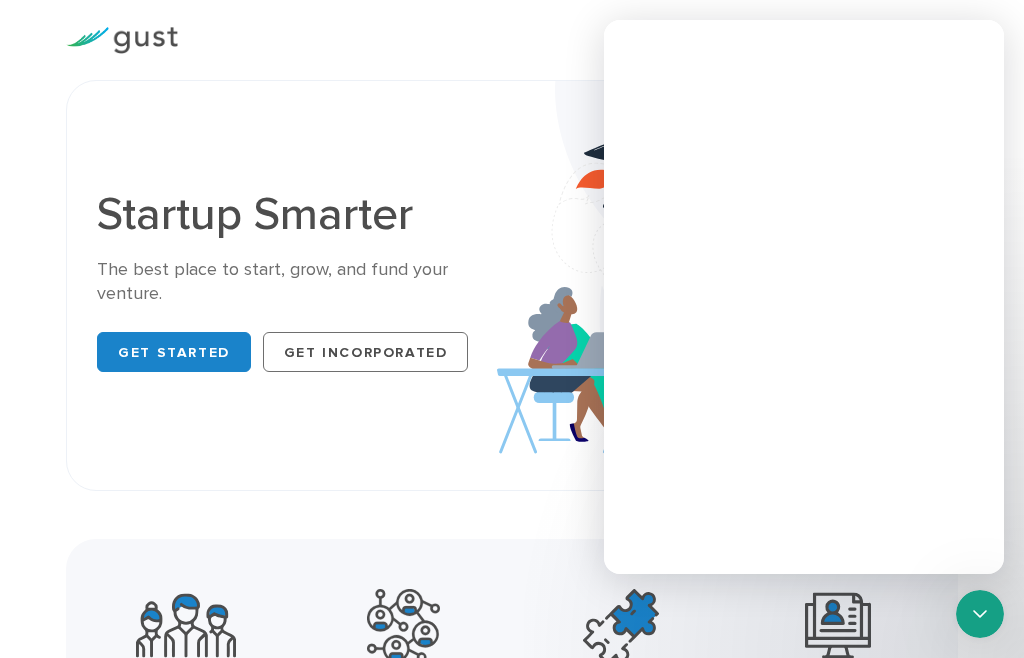 scroll, scrollTop: 0, scrollLeft: 0, axis: both 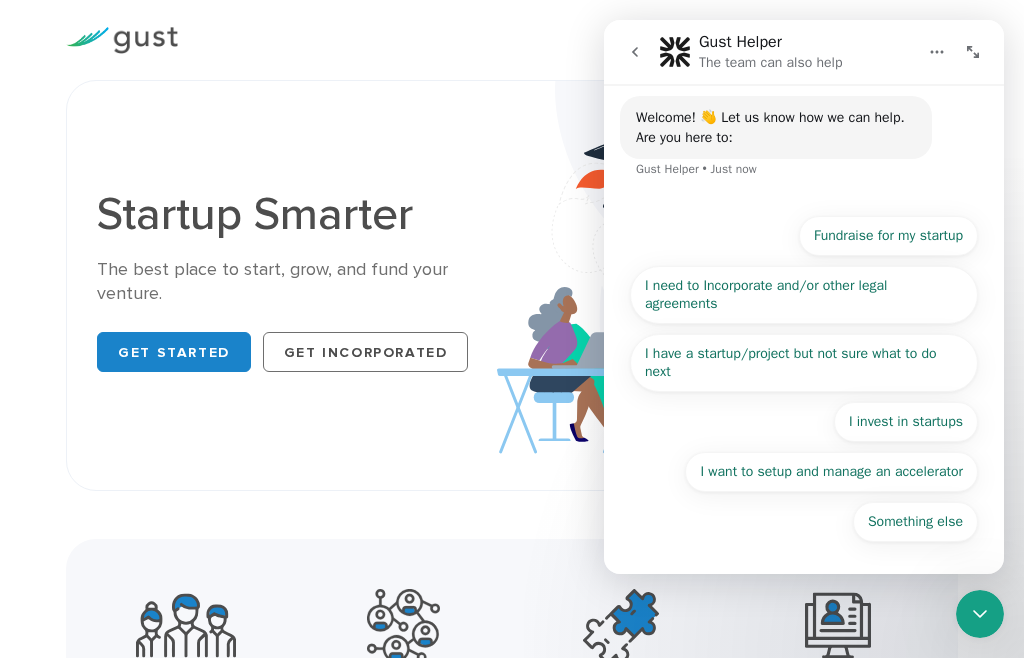 click 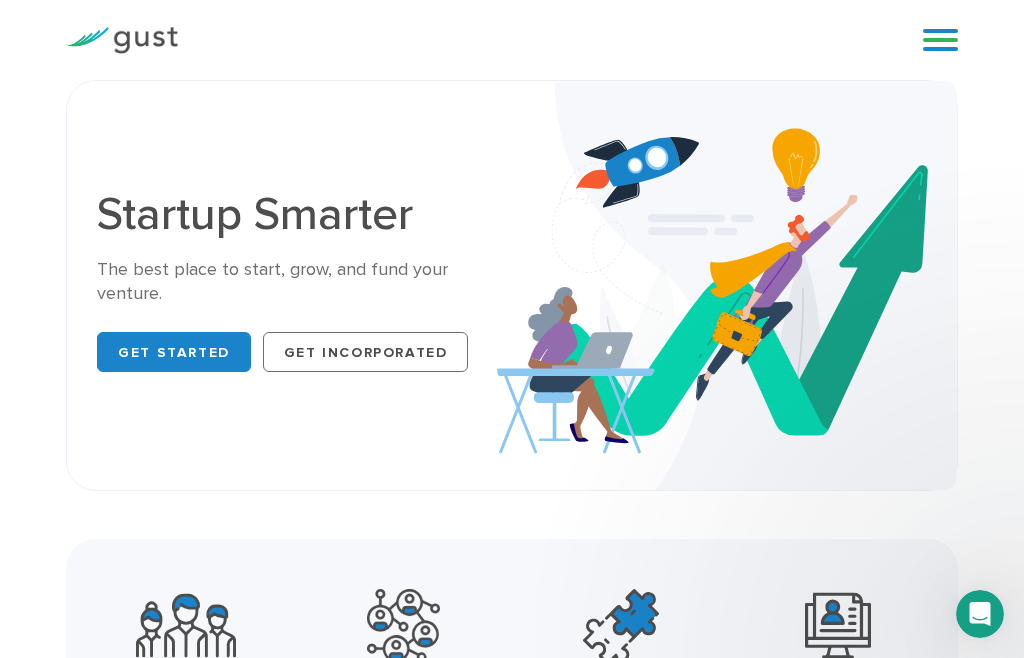 scroll, scrollTop: 0, scrollLeft: 0, axis: both 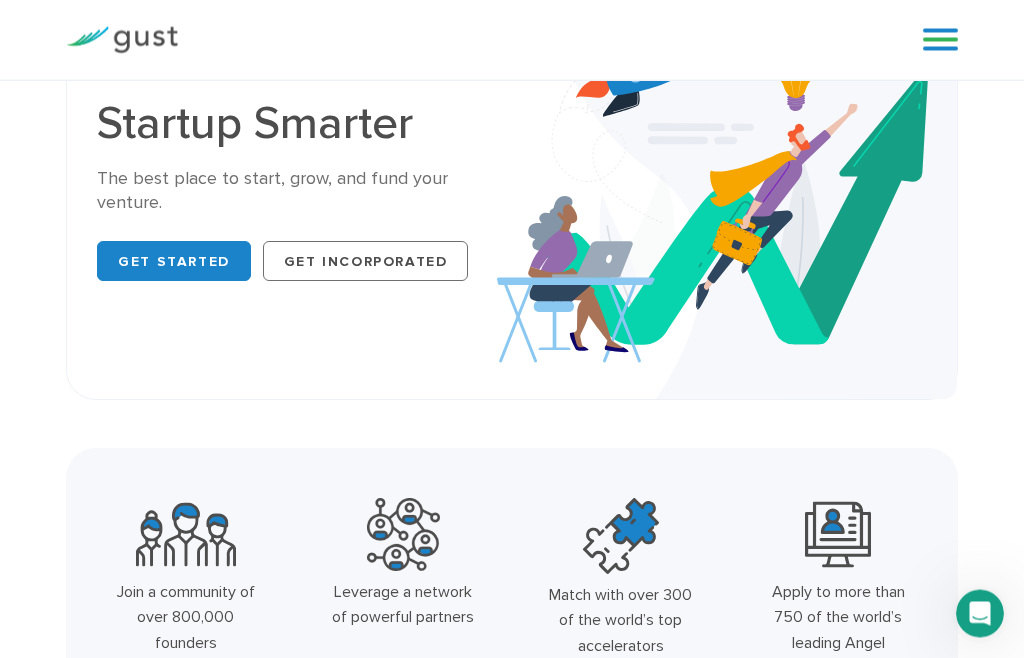 click on "Get Incorporated" at bounding box center (366, 262) 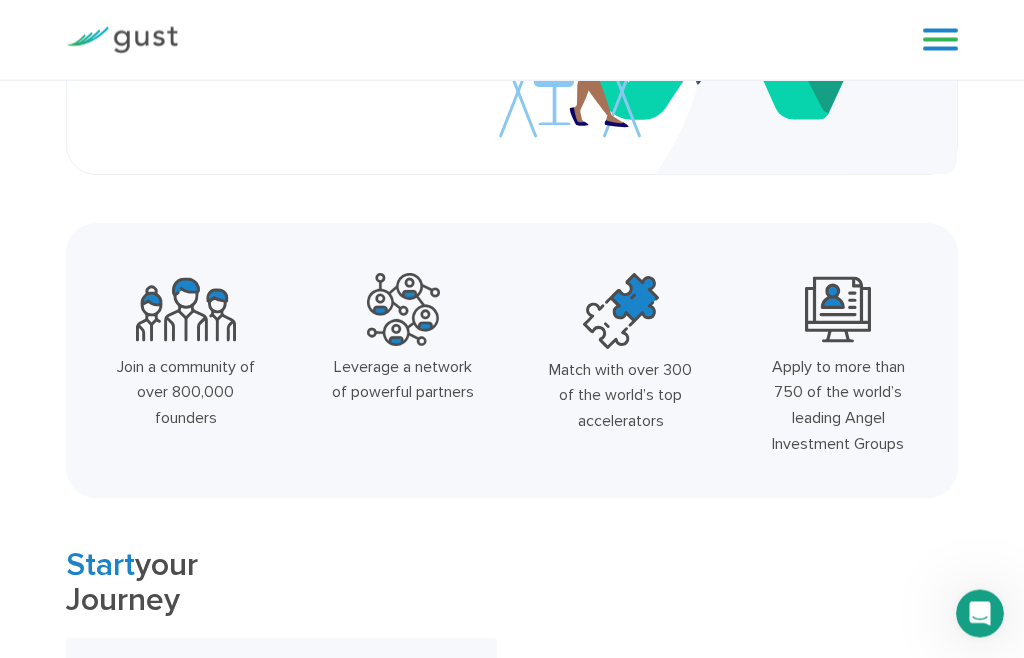 scroll, scrollTop: 316, scrollLeft: 0, axis: vertical 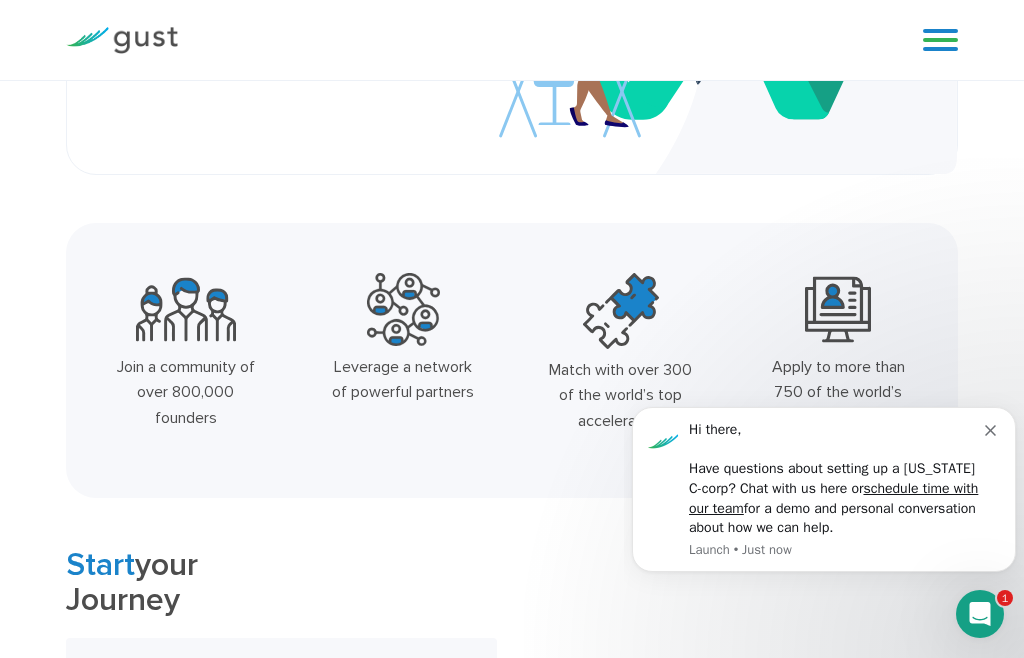 click on "Hi there, Have questions about setting up a Delaware C-corp? Chat with us here or  schedule time with our team  for a demo and personal conversation about how we can help. Launch • Just now" at bounding box center (824, 489) 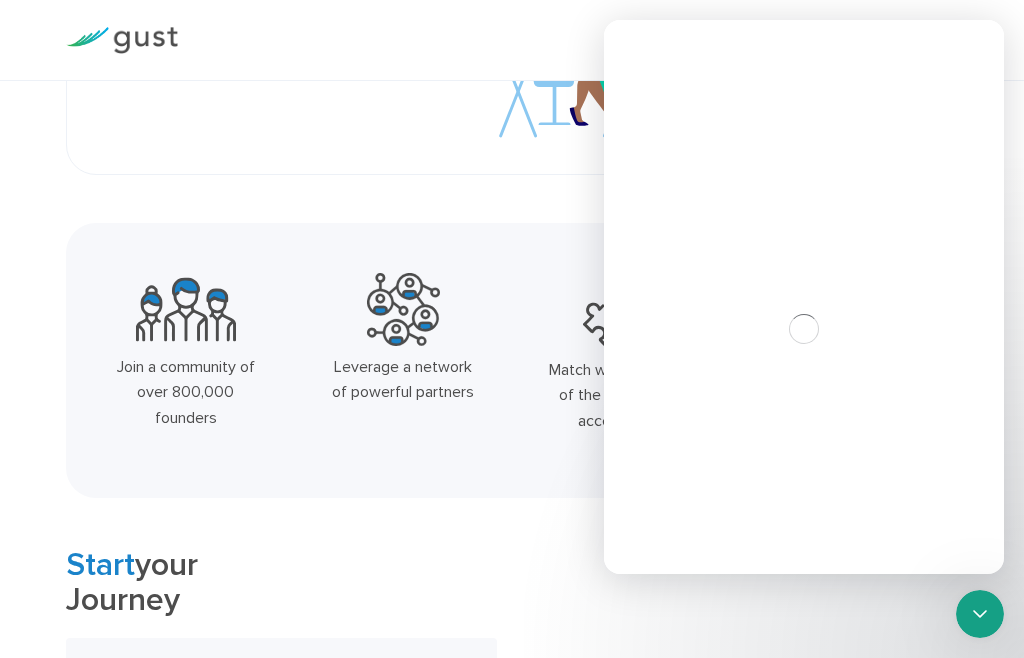 scroll, scrollTop: 160, scrollLeft: 0, axis: vertical 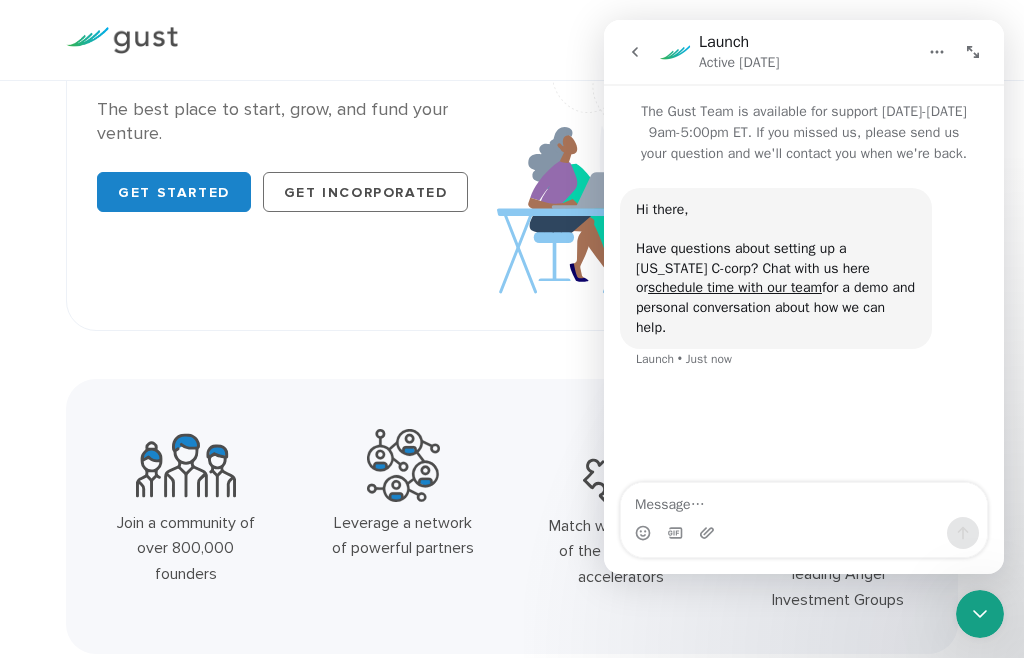 click 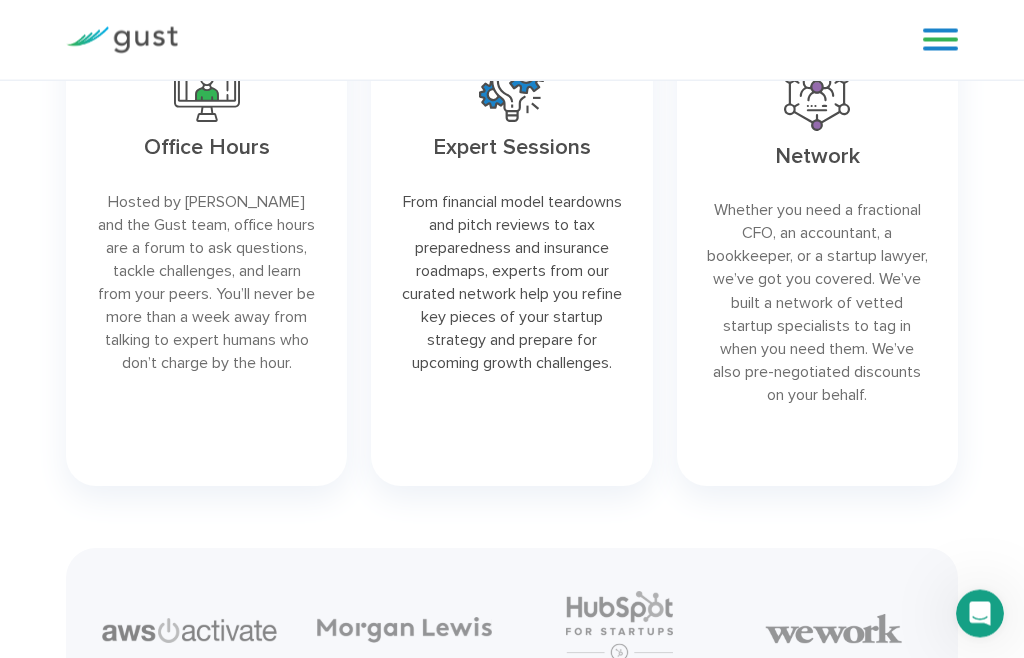 scroll, scrollTop: 3568, scrollLeft: 0, axis: vertical 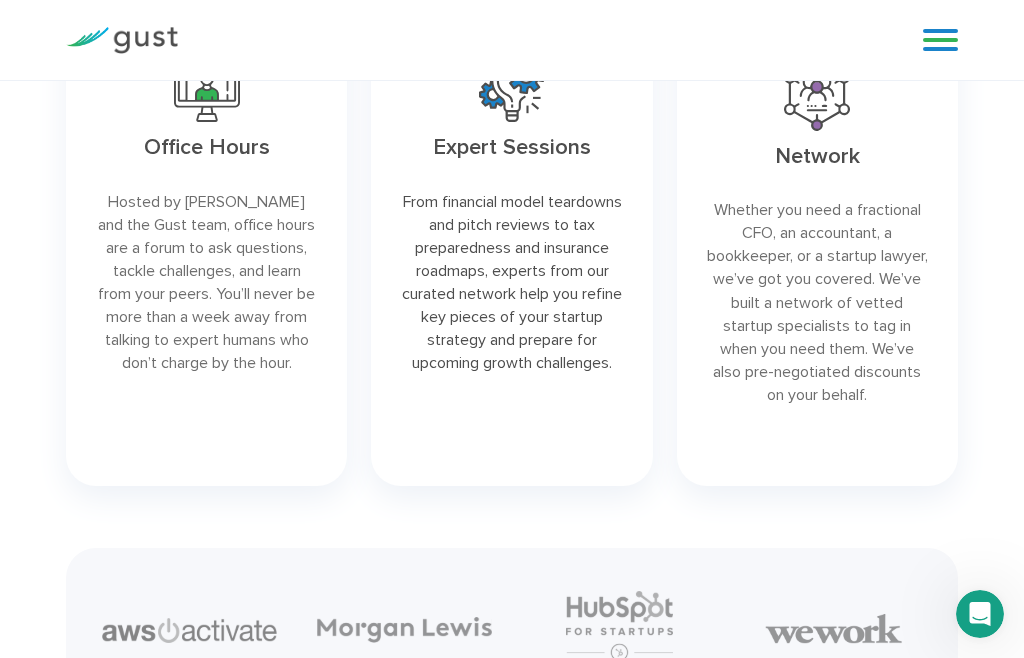 click at bounding box center (511, 250) 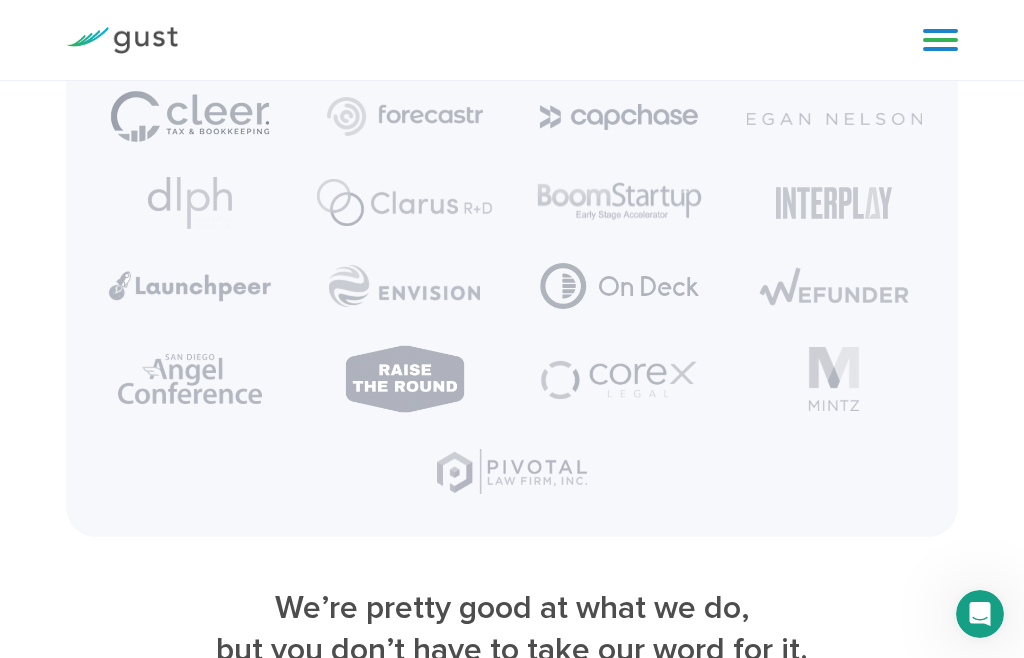 scroll, scrollTop: 4286, scrollLeft: 0, axis: vertical 